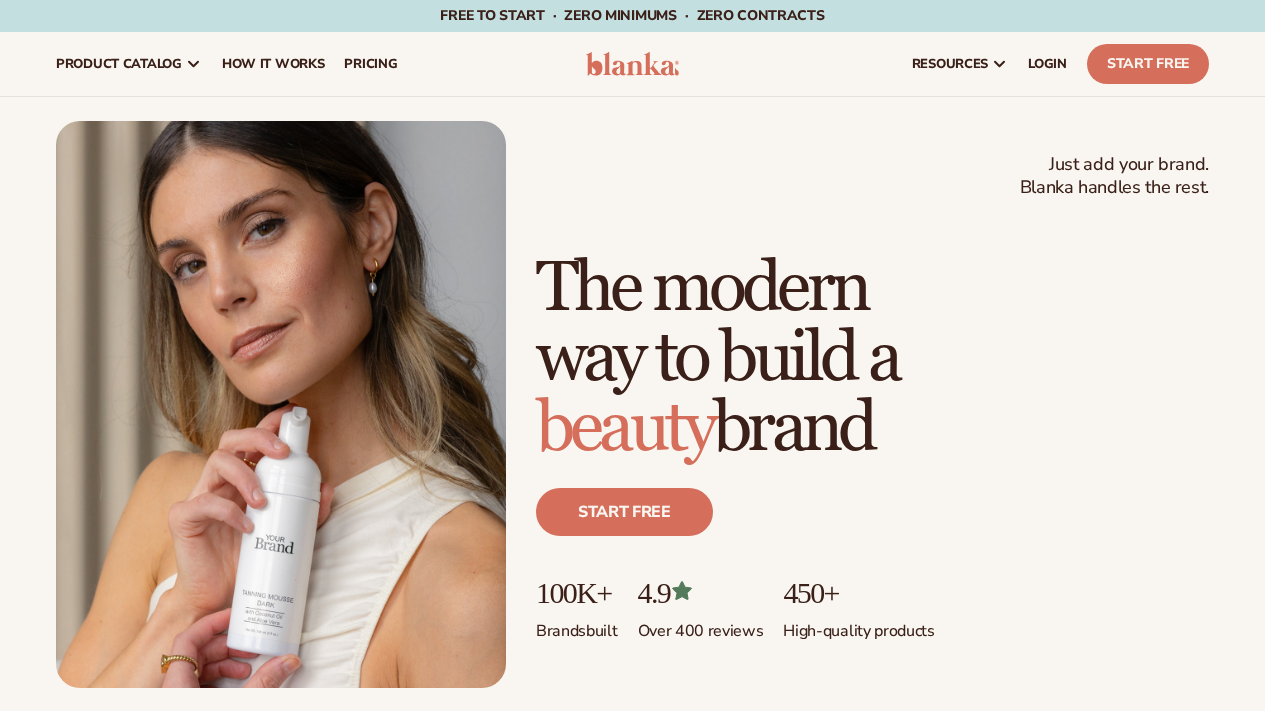 scroll, scrollTop: 0, scrollLeft: 0, axis: both 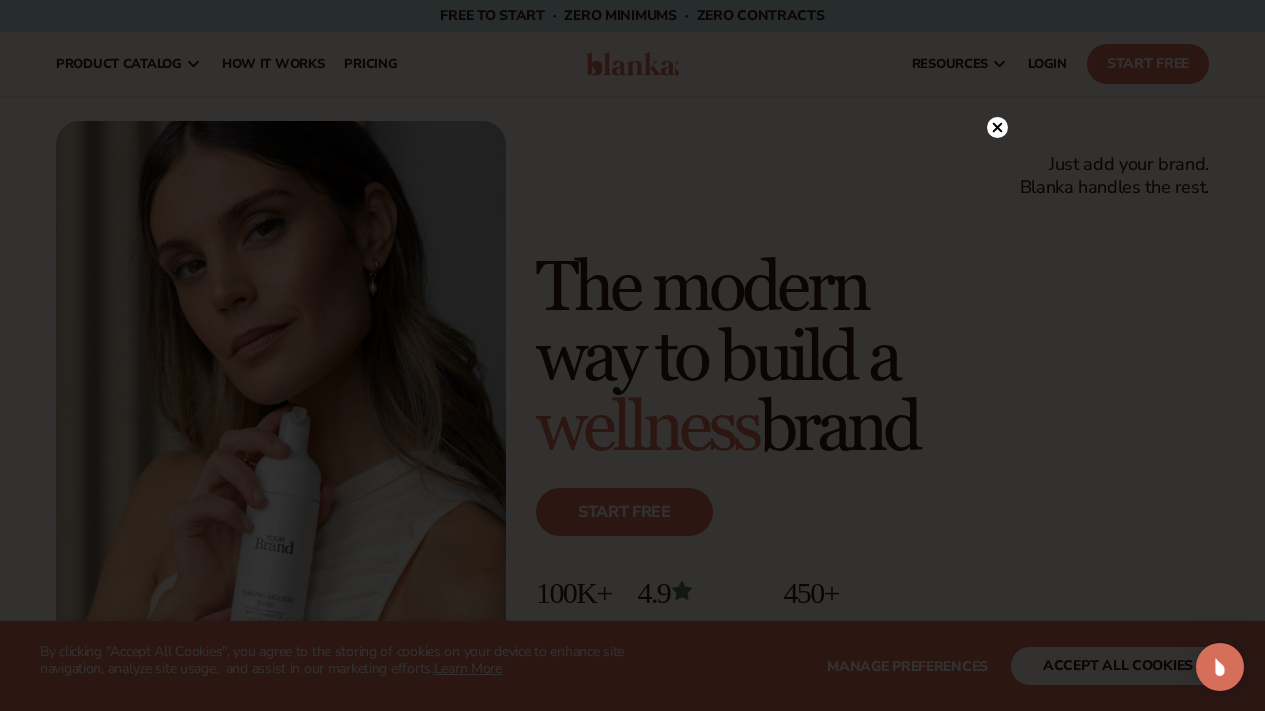 click 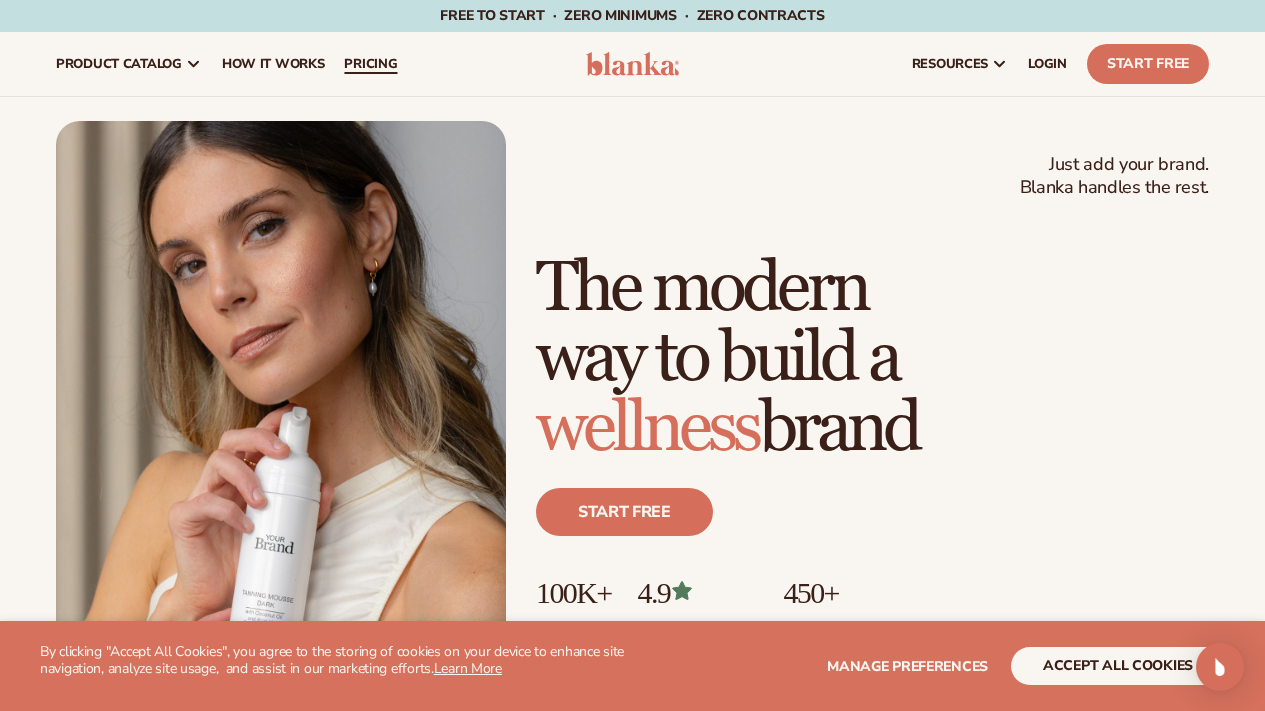 click on "pricing" at bounding box center (370, 64) 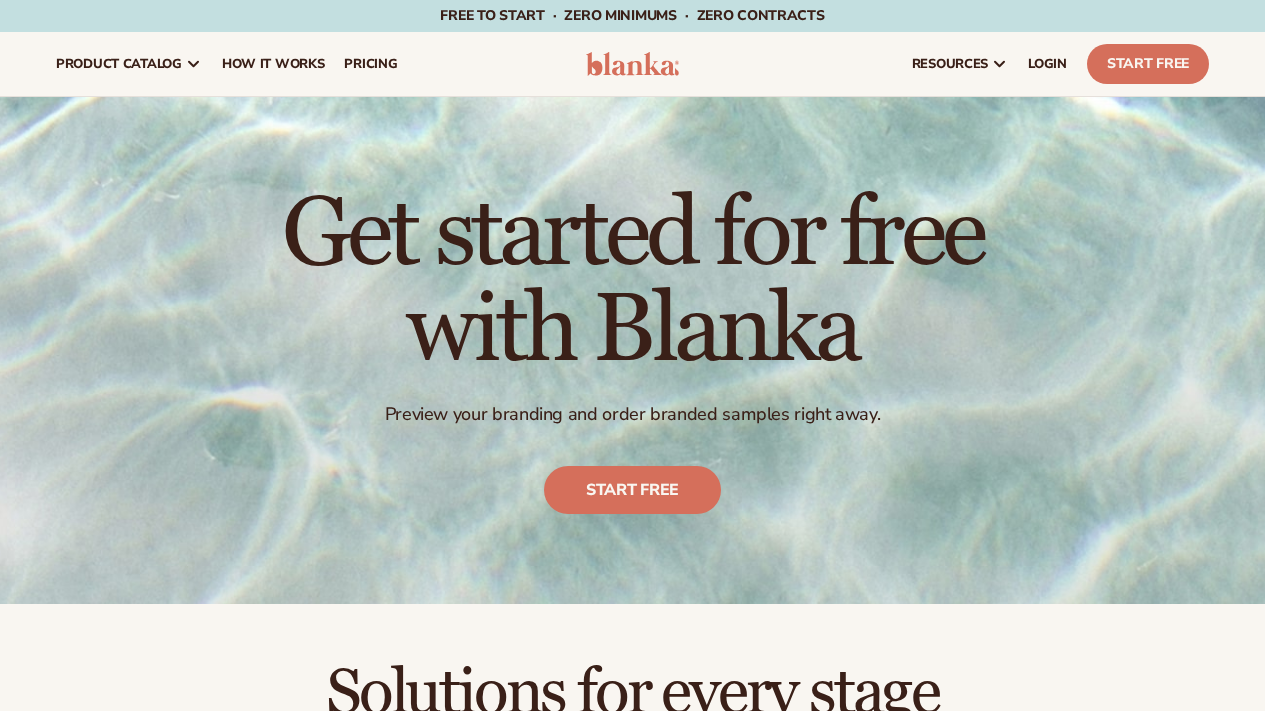 scroll, scrollTop: 0, scrollLeft: 0, axis: both 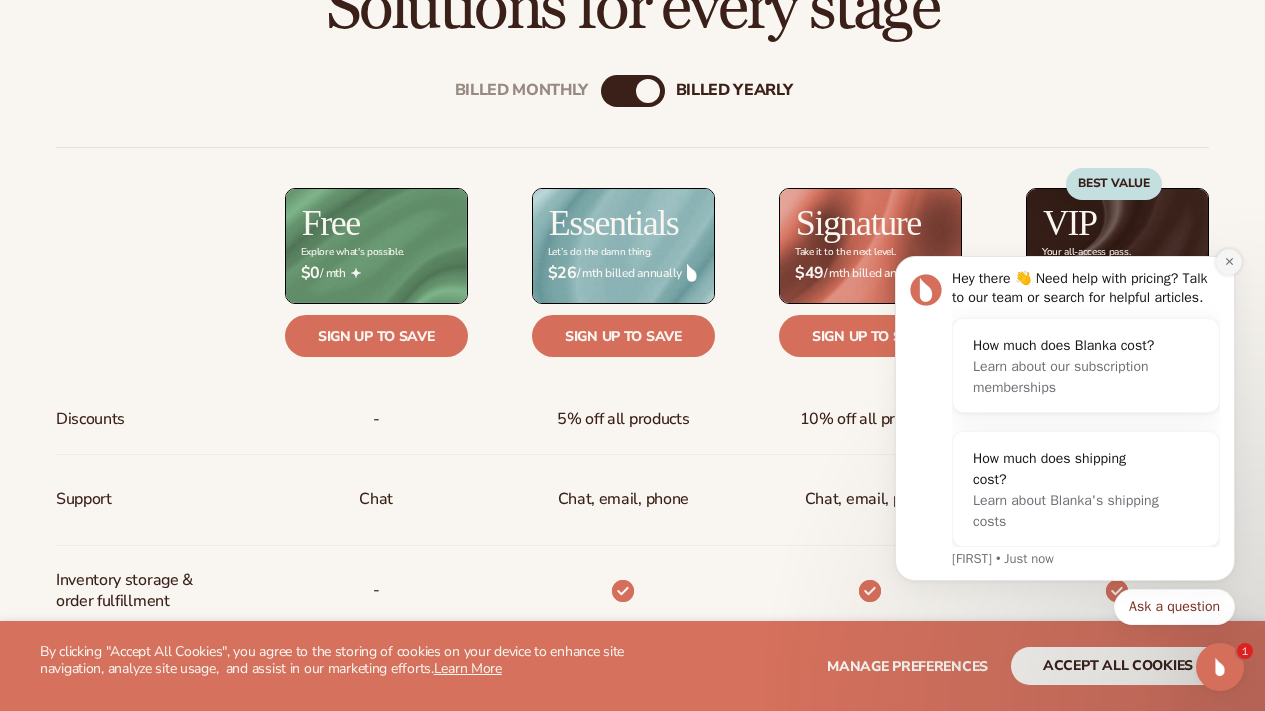 click 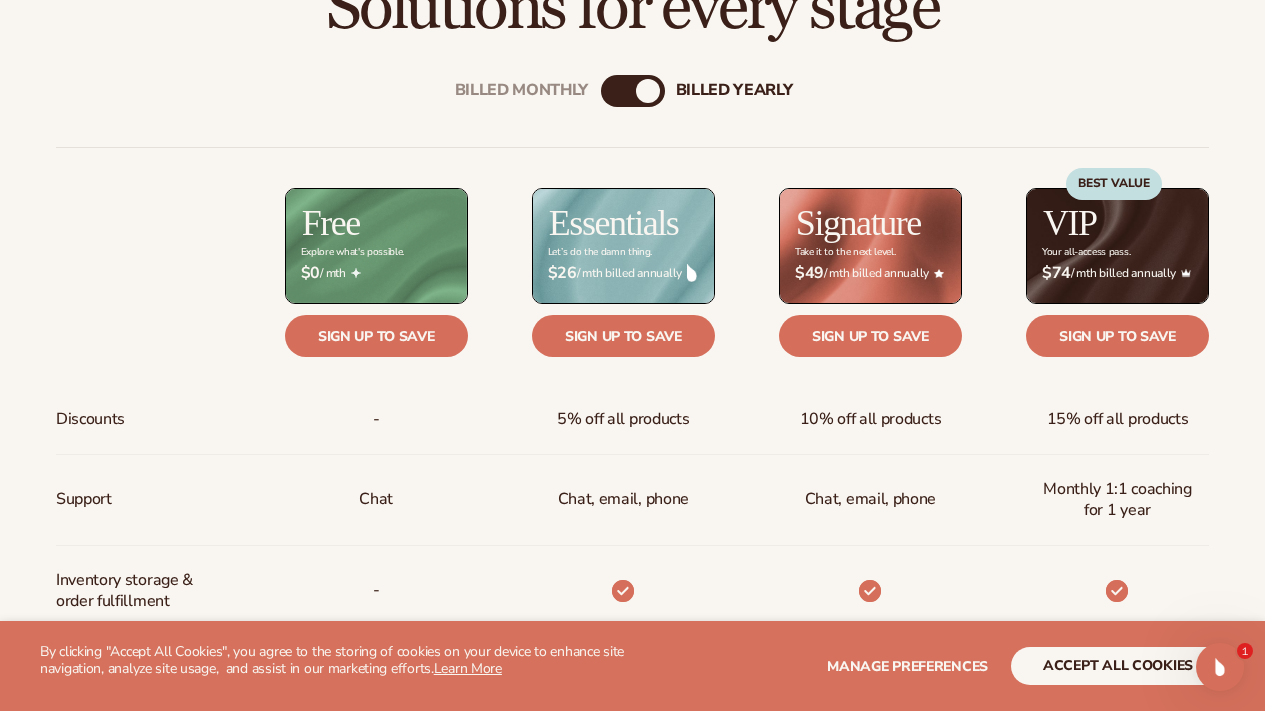 click on "Billed Monthly" at bounding box center [613, 91] 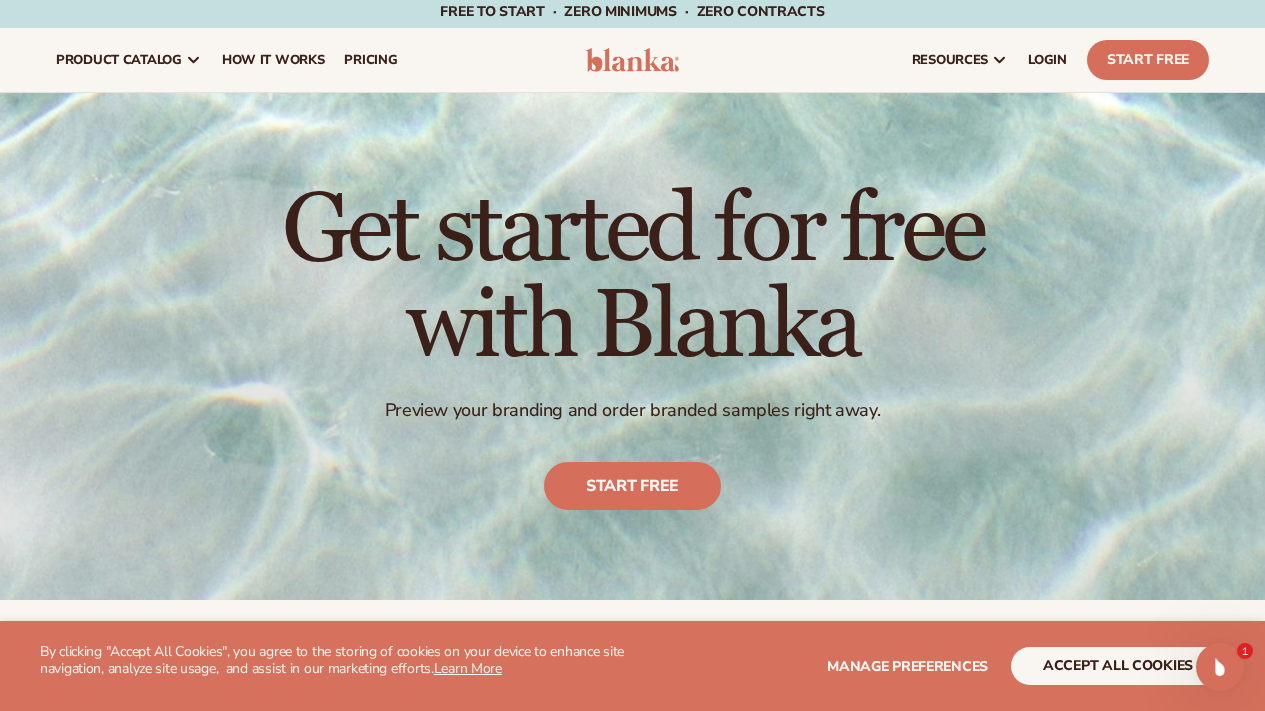 scroll, scrollTop: 0, scrollLeft: 0, axis: both 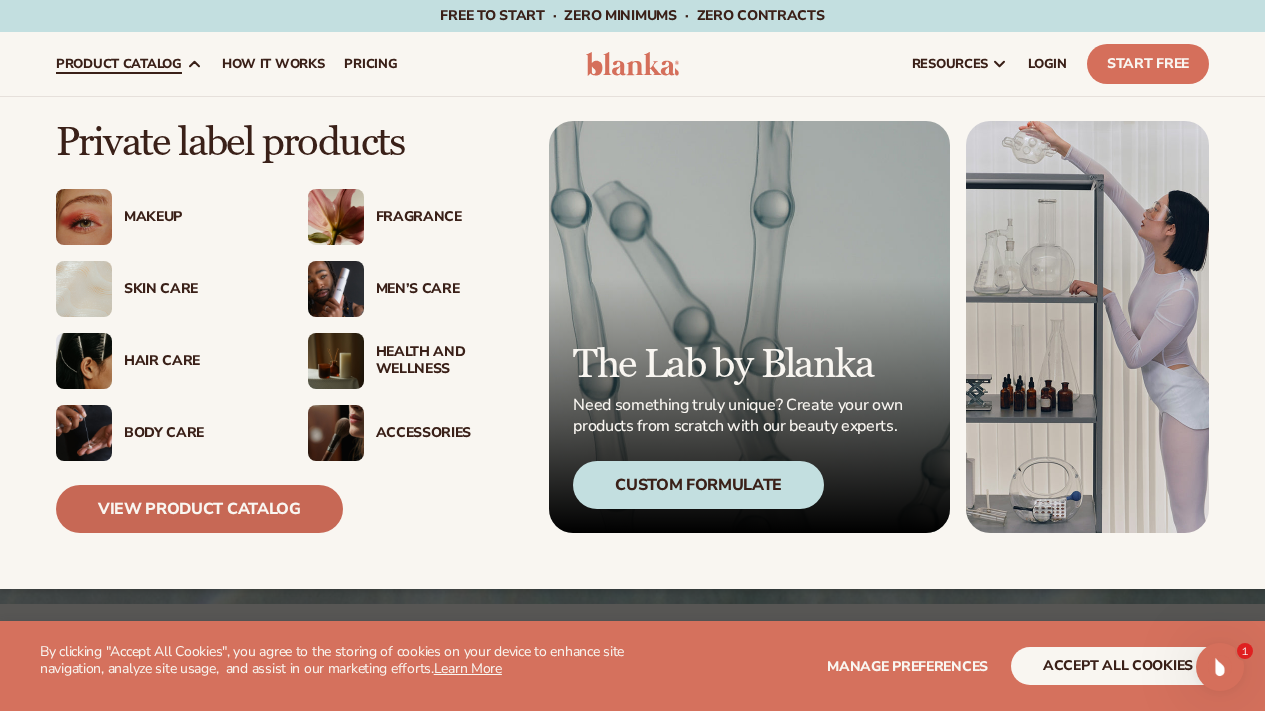 click on "View Product Catalog" at bounding box center [199, 509] 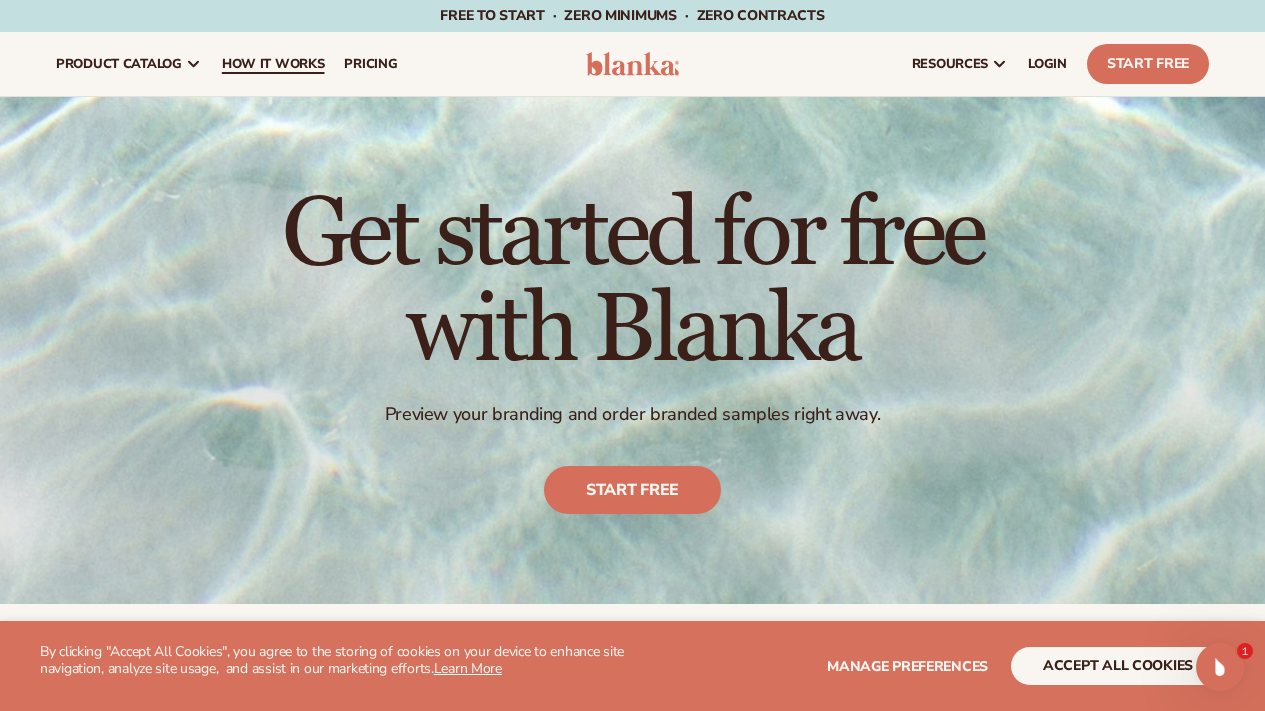 click on "How It Works" at bounding box center [273, 64] 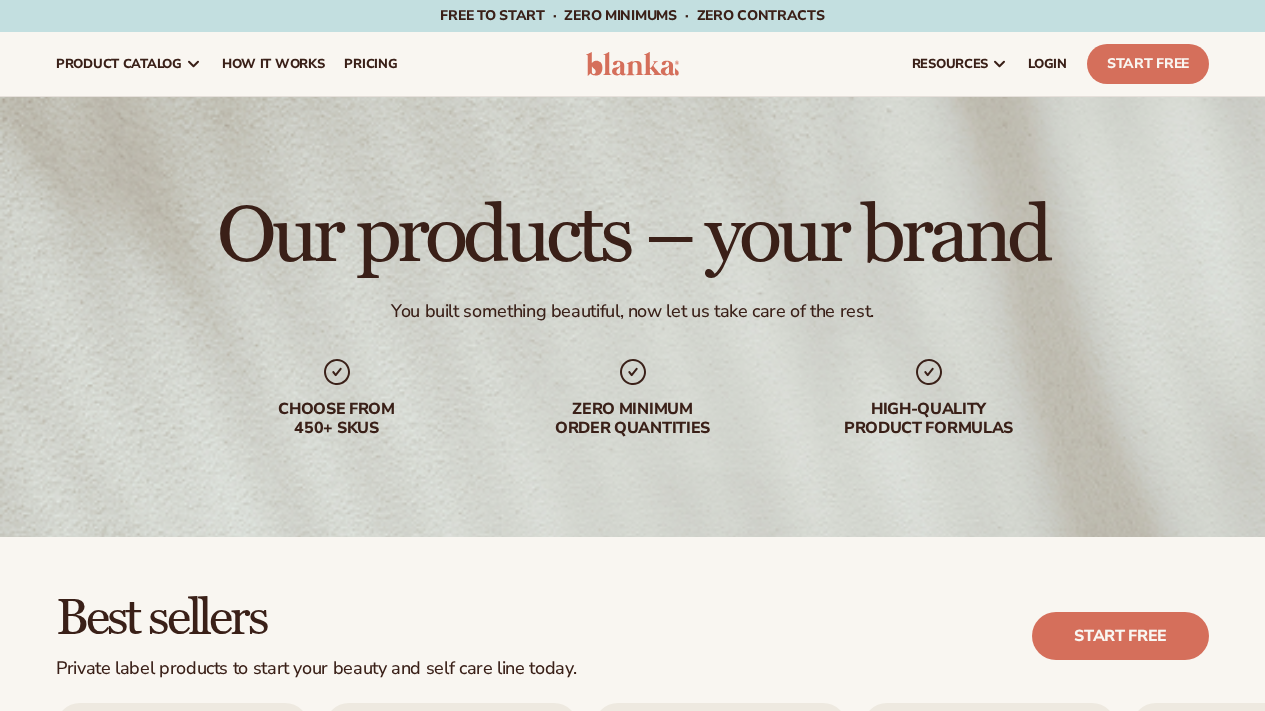 scroll, scrollTop: 0, scrollLeft: 0, axis: both 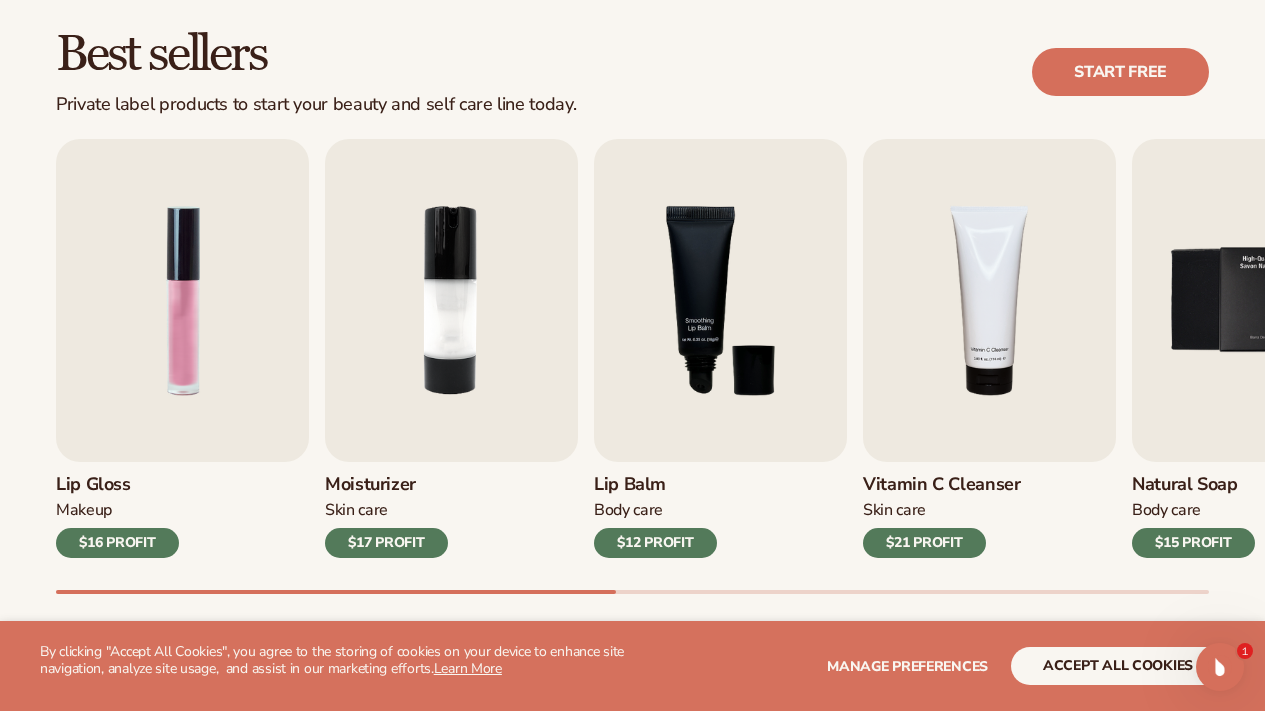 drag, startPoint x: 594, startPoint y: 588, endPoint x: 756, endPoint y: 594, distance: 162.11107 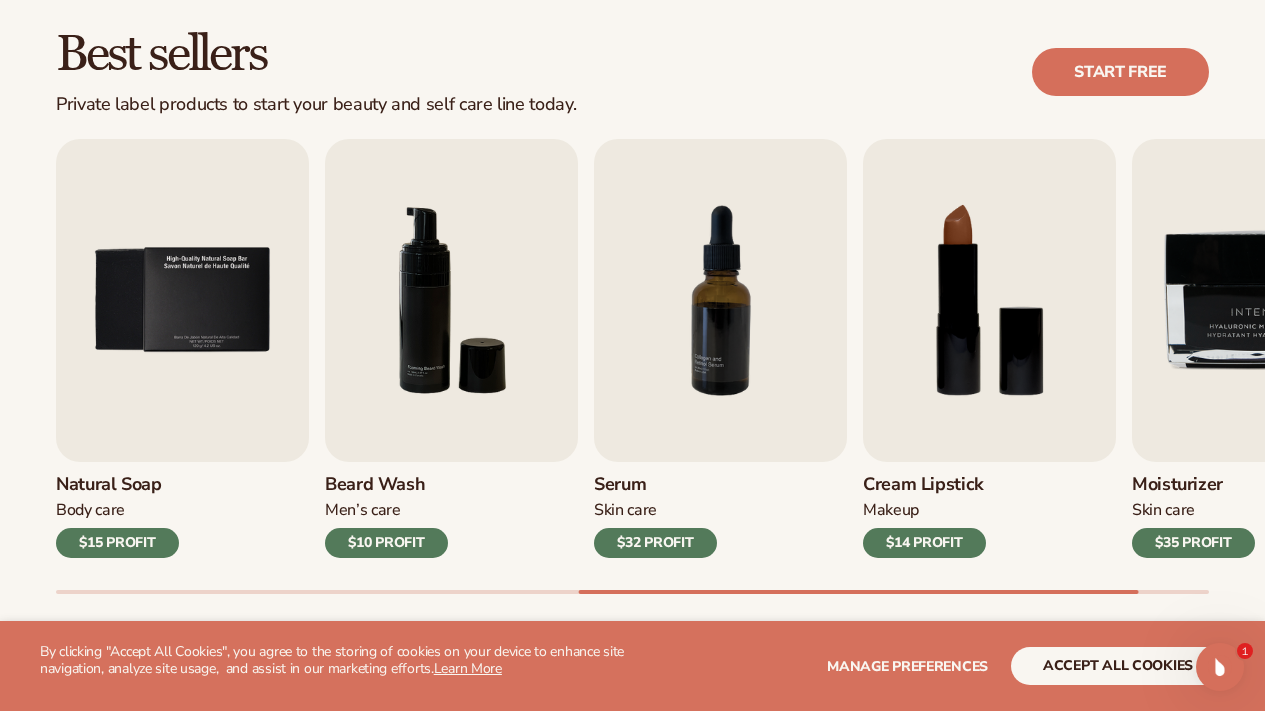 click at bounding box center (632, 592) 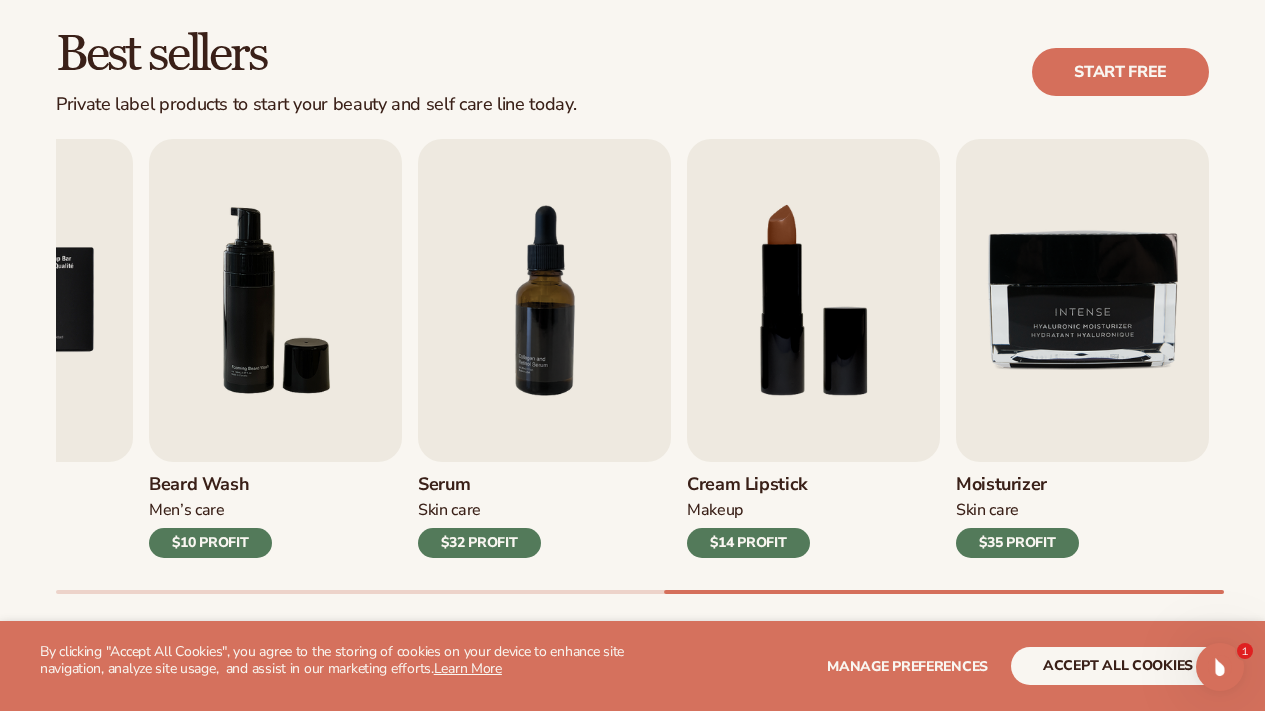 click on "Lip Gloss
Makeup
$16 PROFIT
Moisturizer
Skin Care
$17 PROFIT
Lip Balm
Body Care
Makeup" at bounding box center (660, 366) 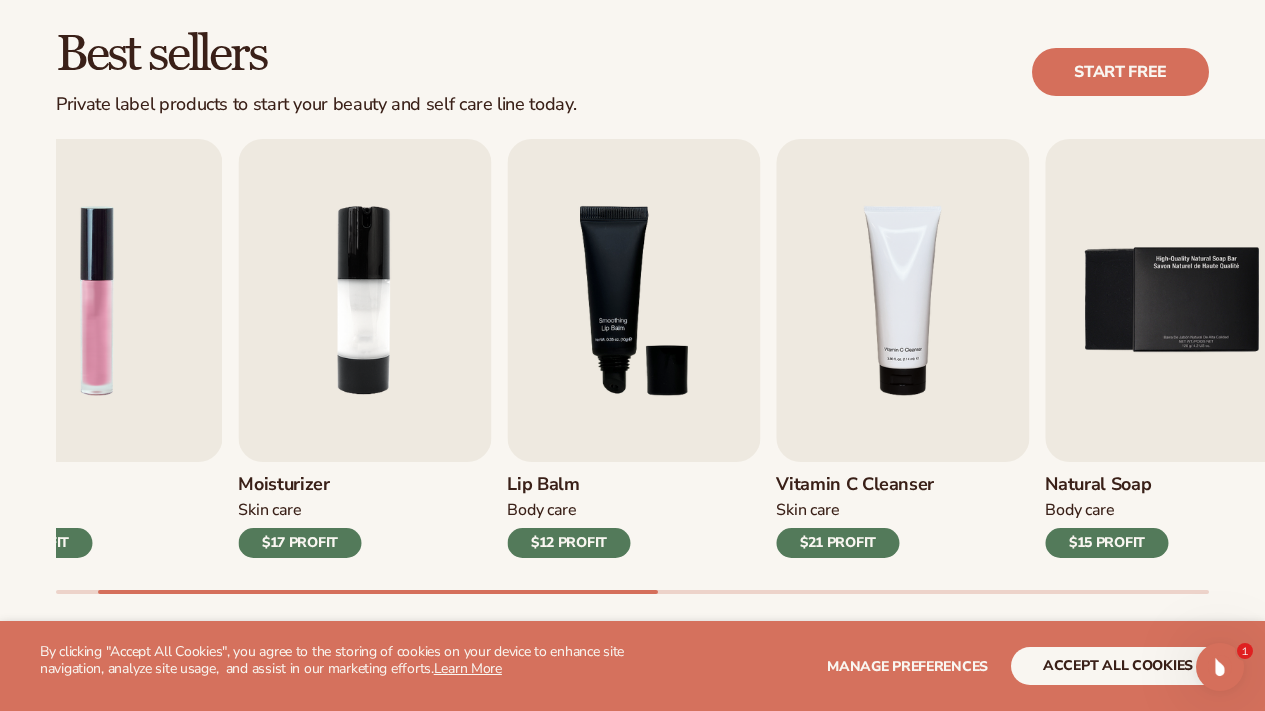 click at bounding box center [632, 592] 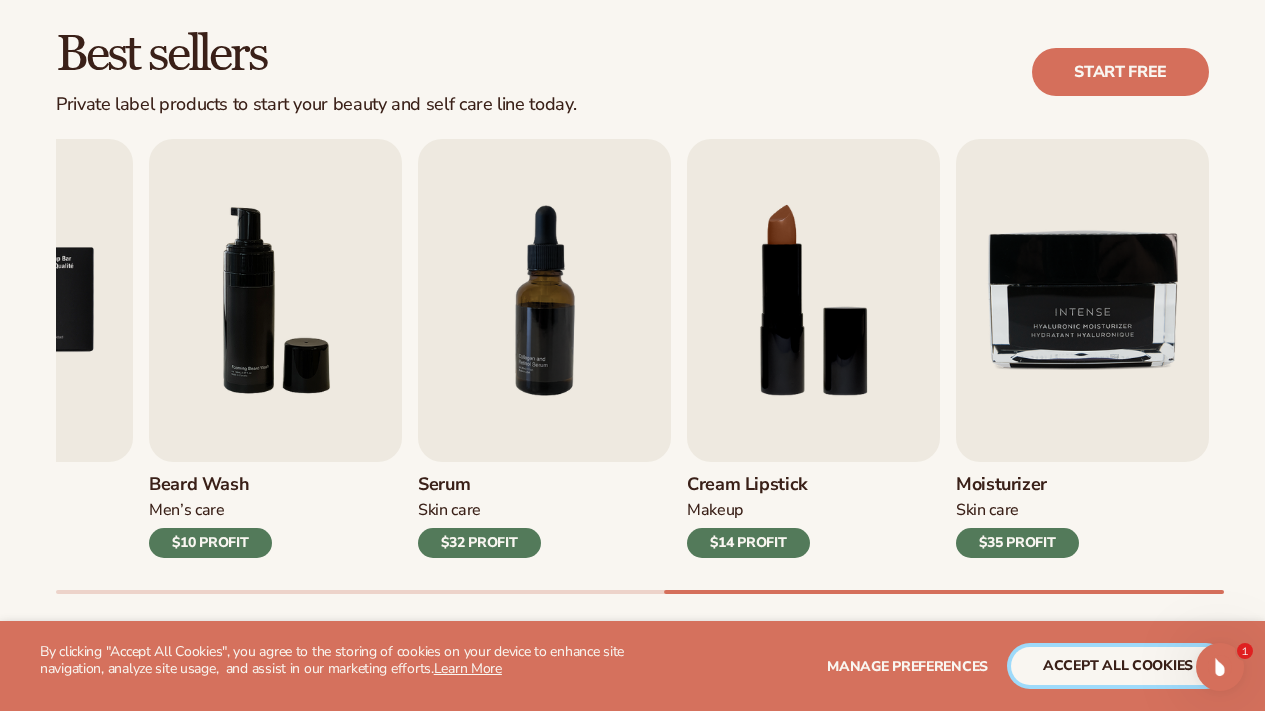 click on "accept all cookies" at bounding box center (1118, 666) 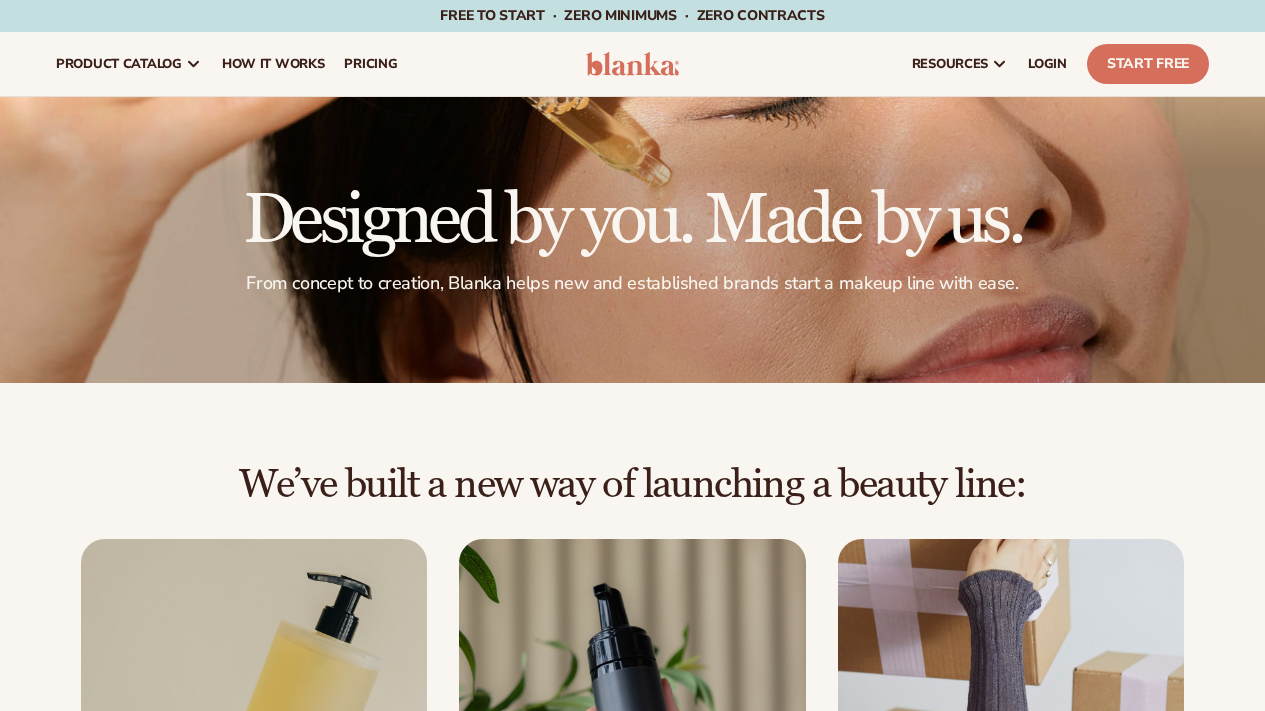 scroll, scrollTop: 0, scrollLeft: 0, axis: both 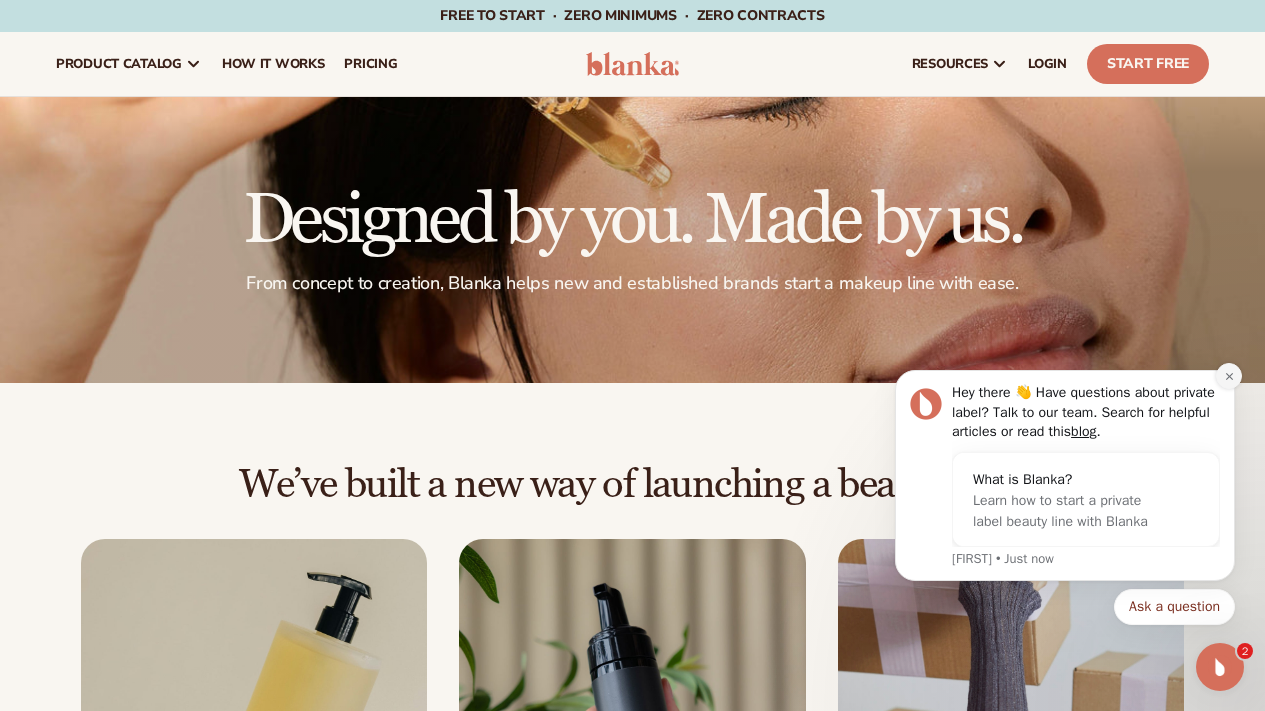 click 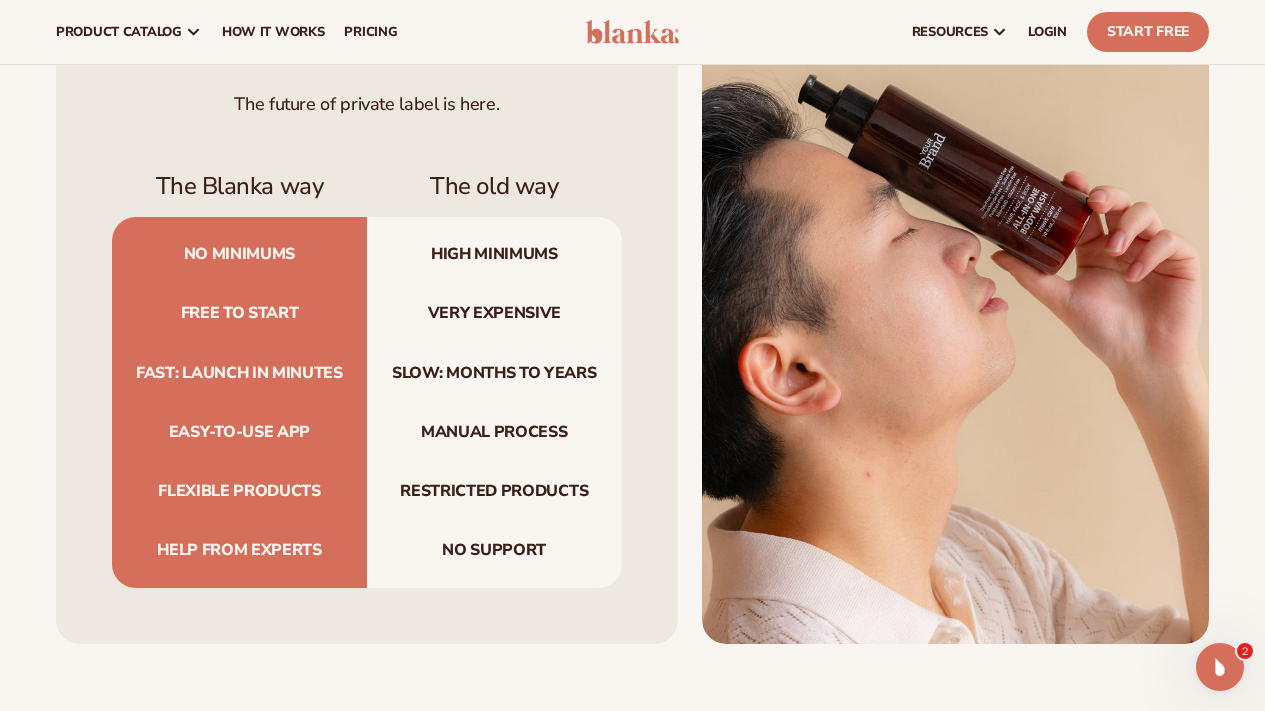 scroll, scrollTop: 0, scrollLeft: 0, axis: both 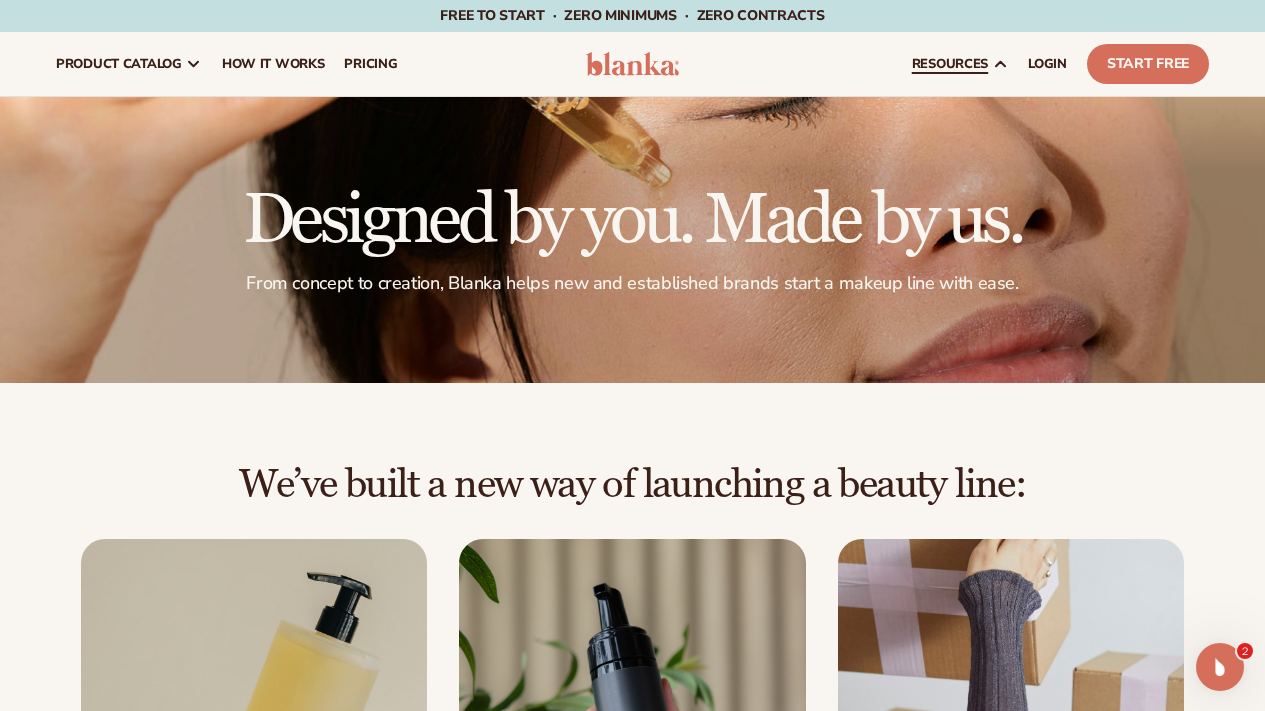 click on "Skip to content
Free to start · ZERO minimums · ZERO contracts ·
Free to start · ZERO minimums · ZERO contracts ·
Free to start · ZERO minimums · ZERO contracts ·
Free to start · ZERO minimums · ZERO contracts ·
Free to start · ZERO minimums · ZERO contracts ·
Free to start · ZERO minimums · ZERO contracts ·" at bounding box center (632, 355) 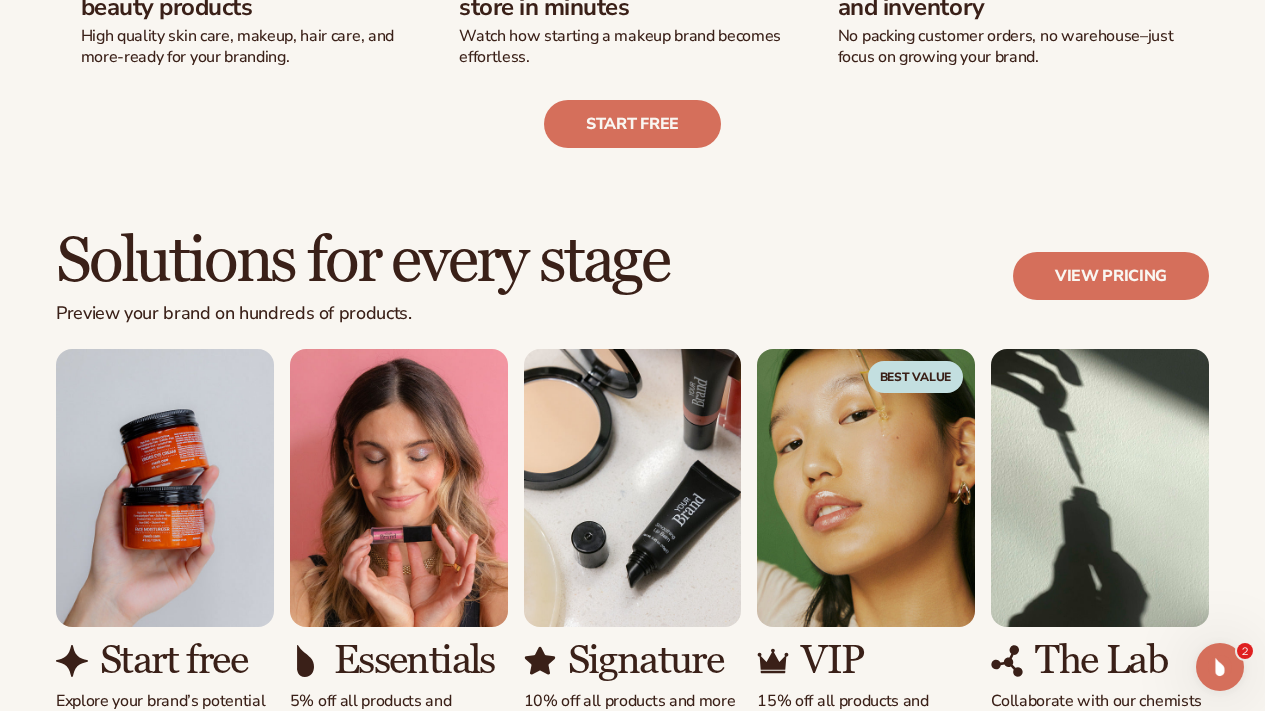 scroll, scrollTop: 0, scrollLeft: 0, axis: both 